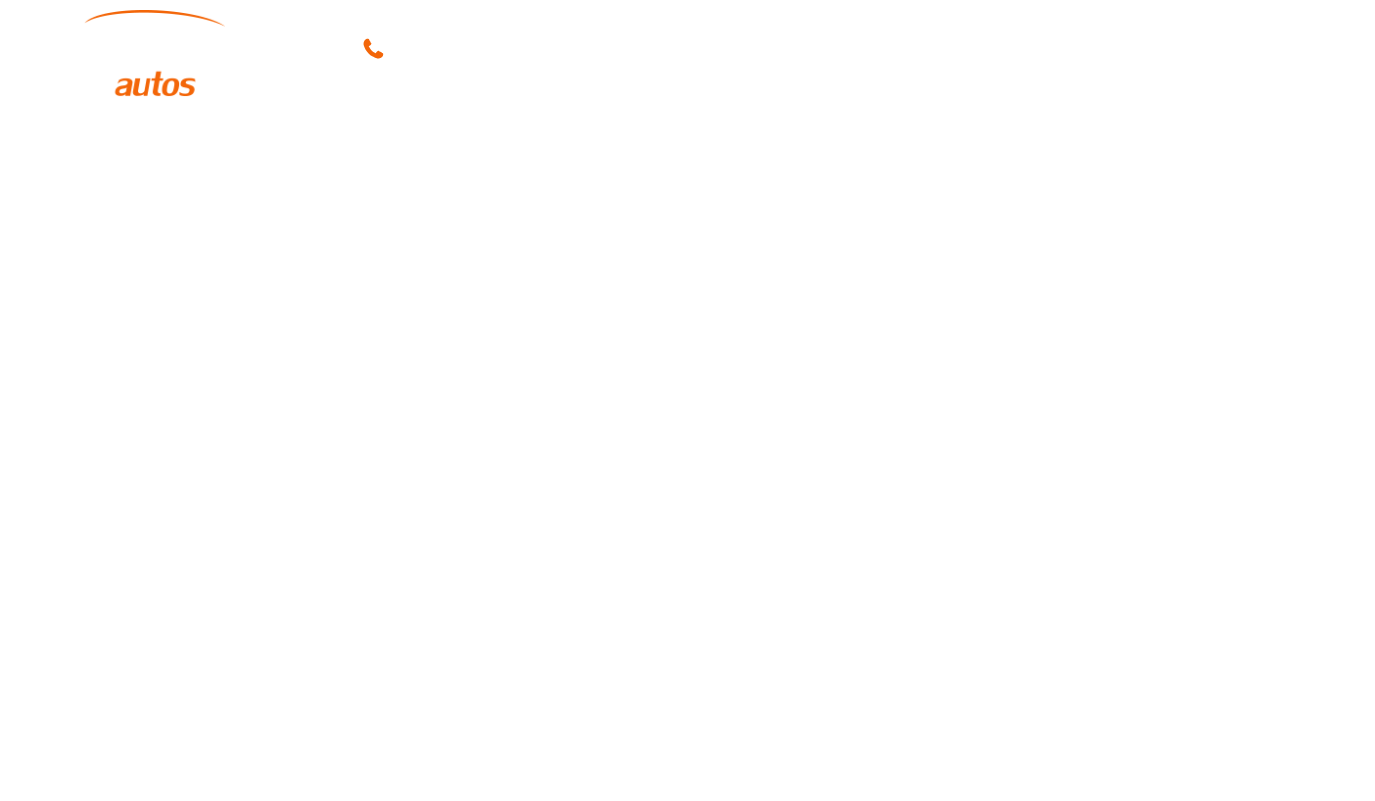 scroll, scrollTop: 0, scrollLeft: 0, axis: both 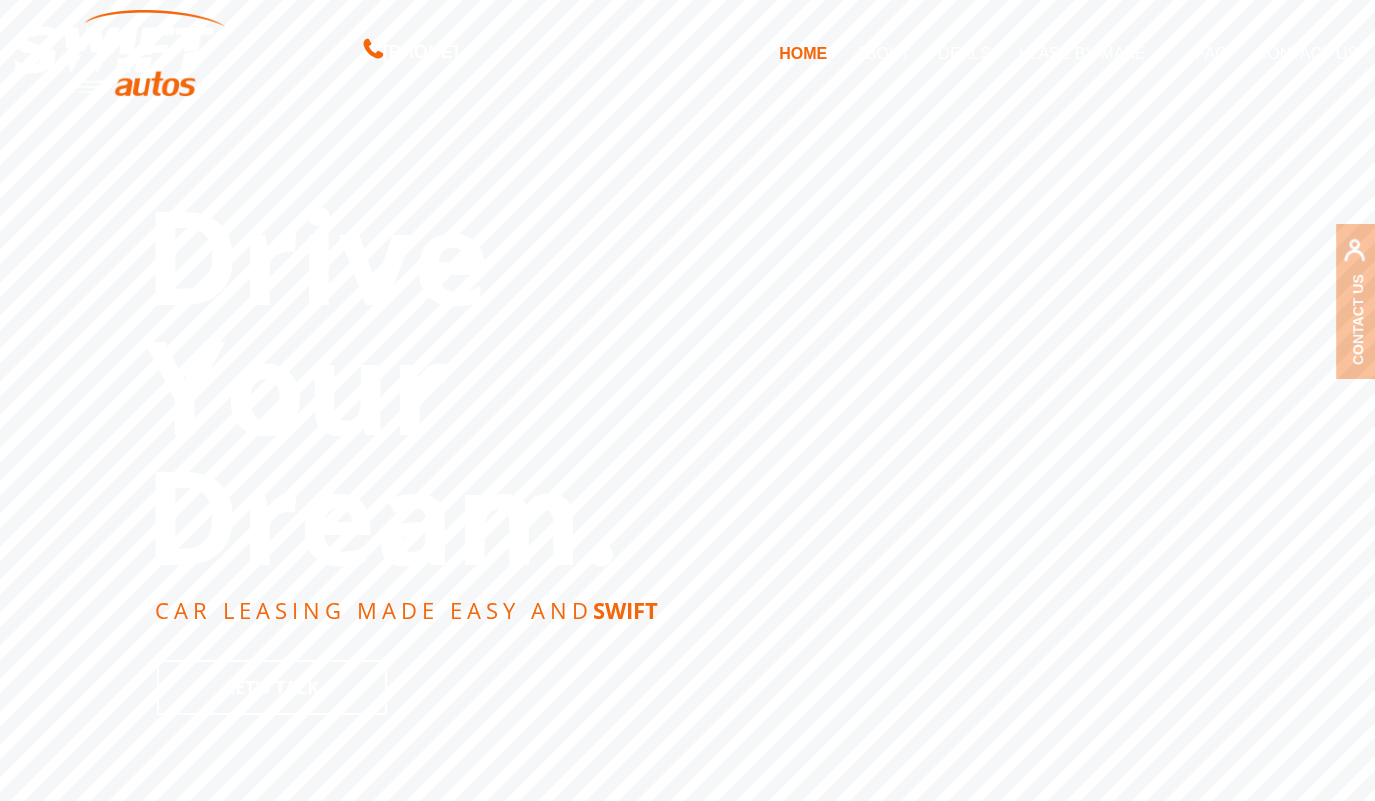 click on "DEALS" at bounding box center [964, 53] 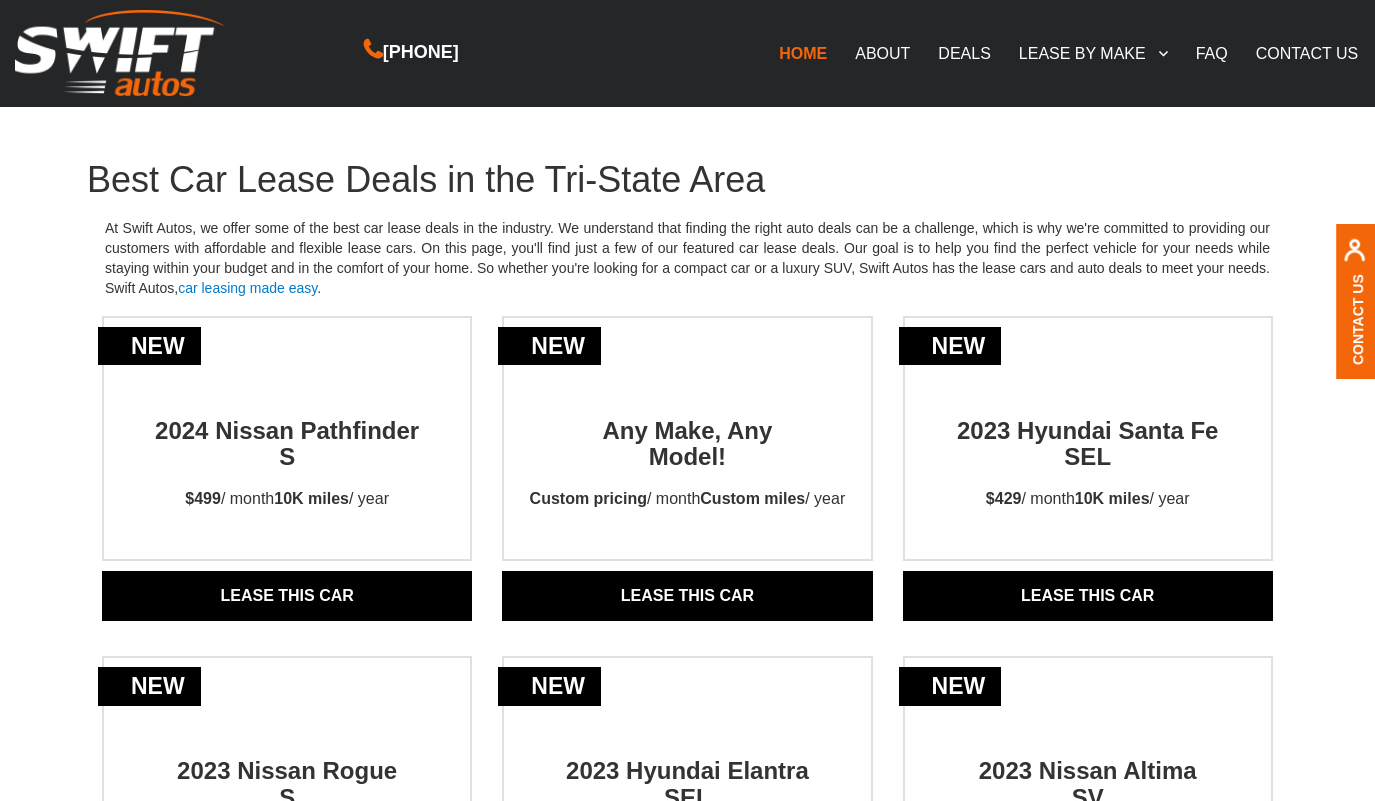 scroll, scrollTop: 0, scrollLeft: 0, axis: both 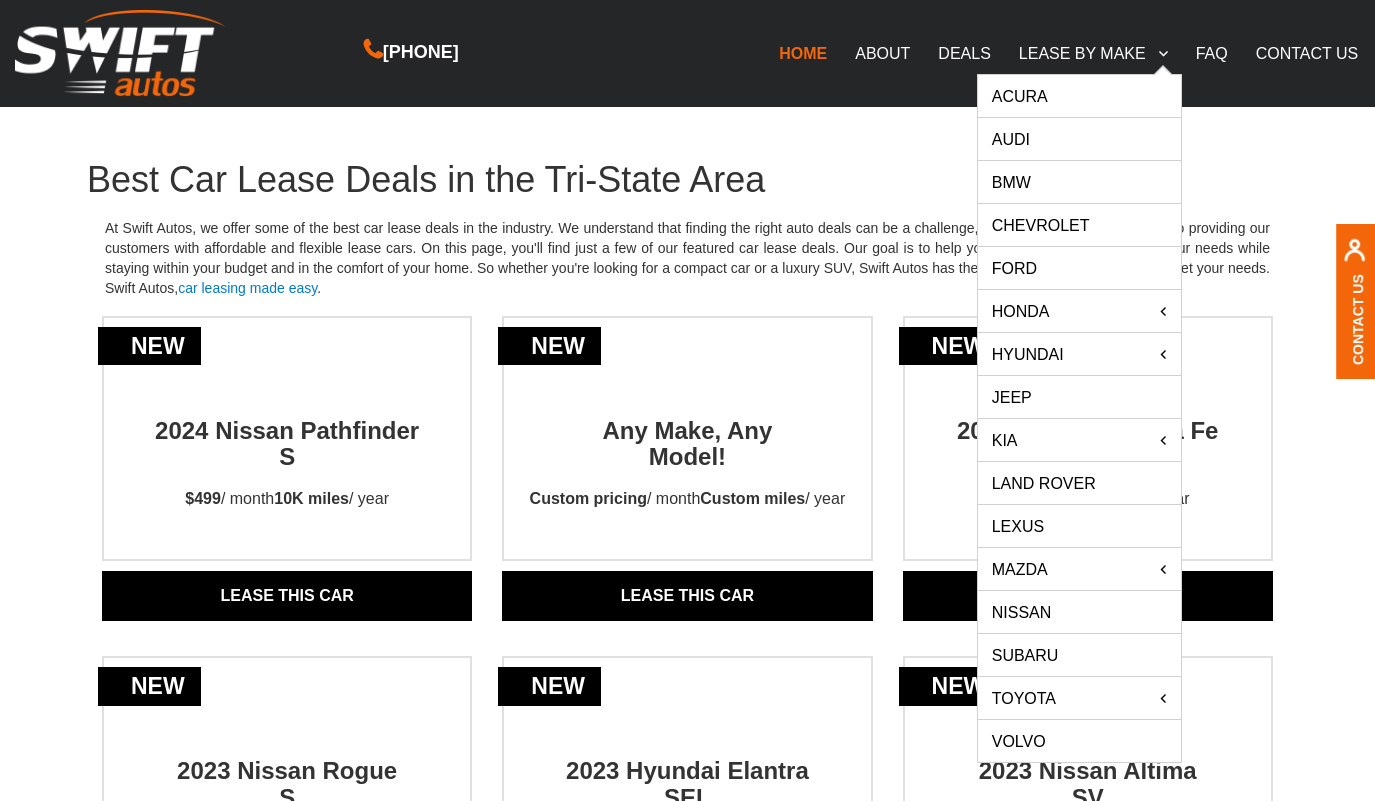 click on "LEASE BY MAKE" at bounding box center [1093, 53] 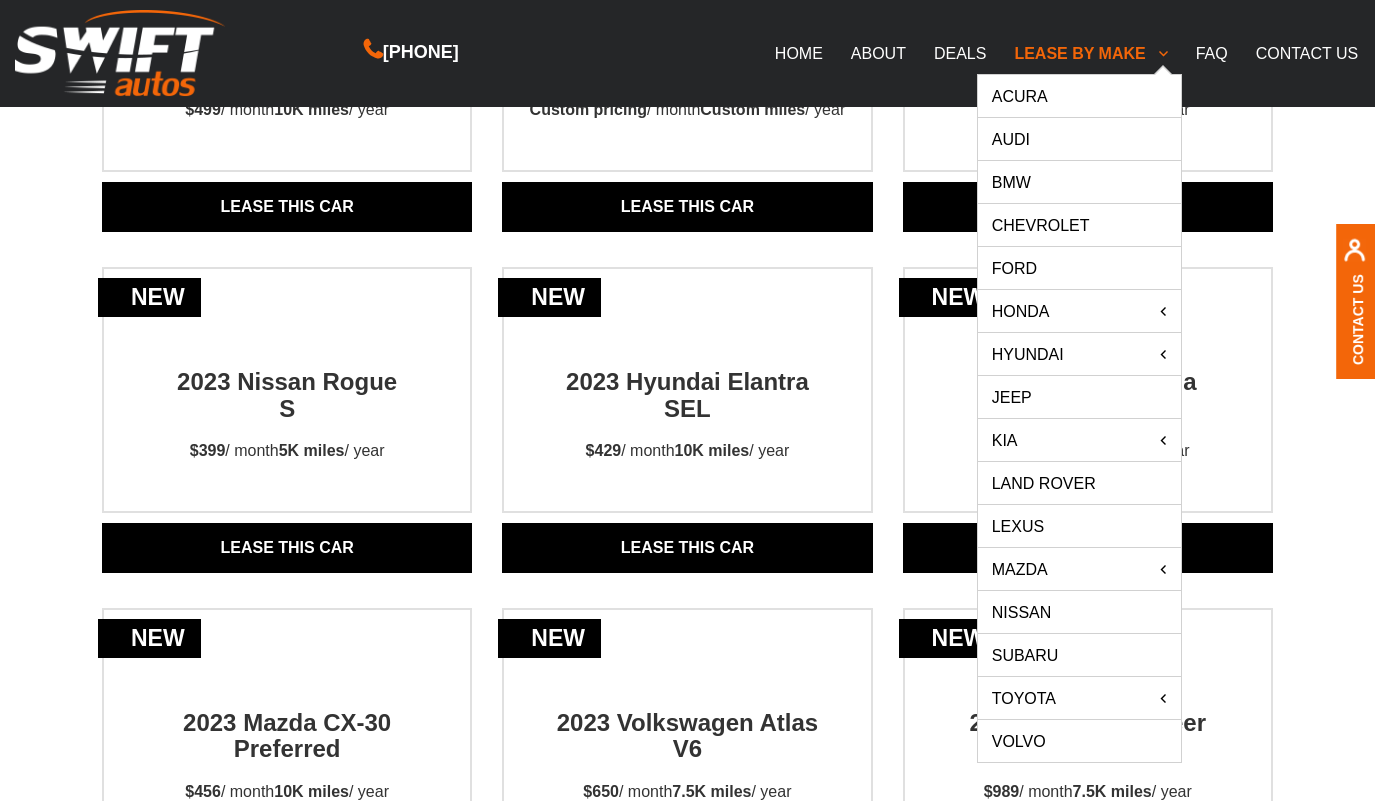 scroll, scrollTop: 400, scrollLeft: 0, axis: vertical 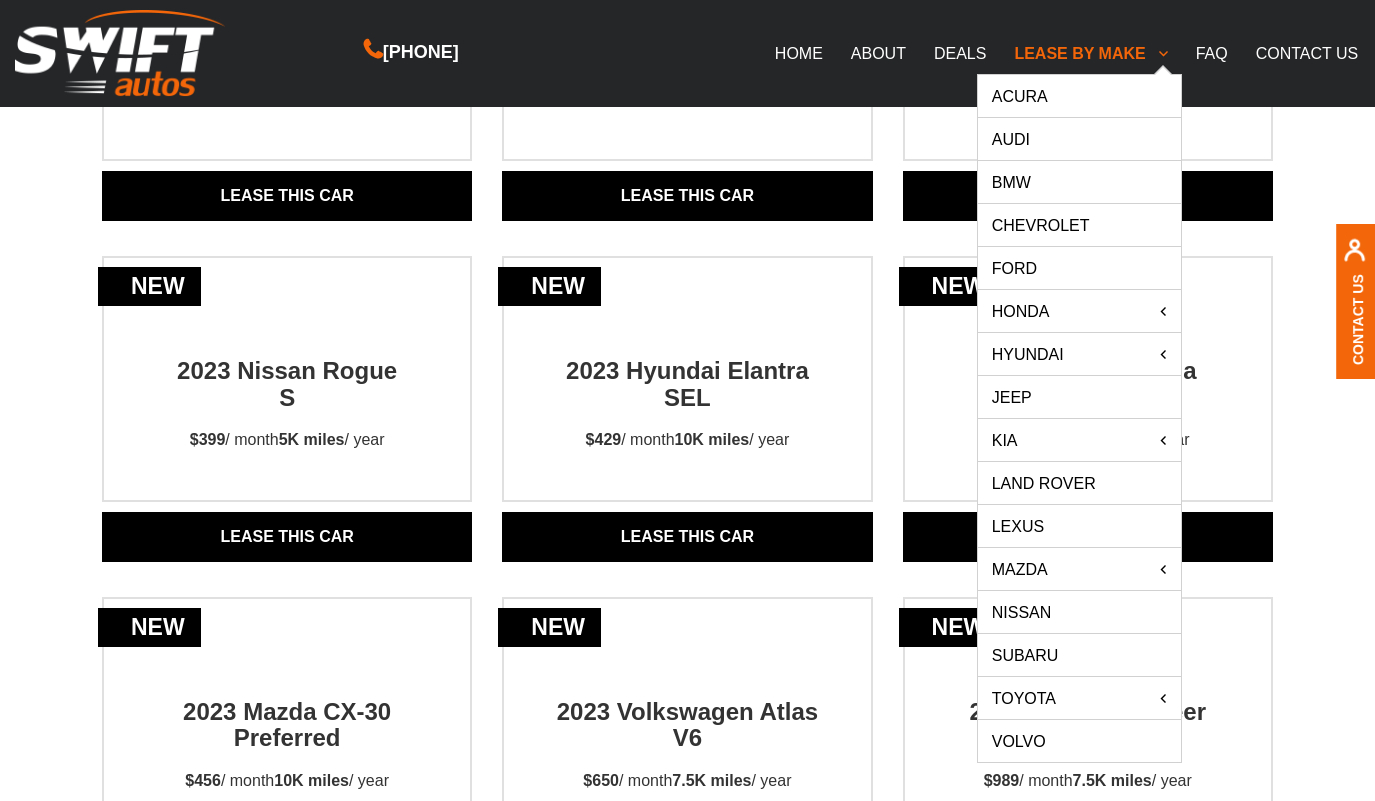 click on "Nissan" at bounding box center [1079, 612] 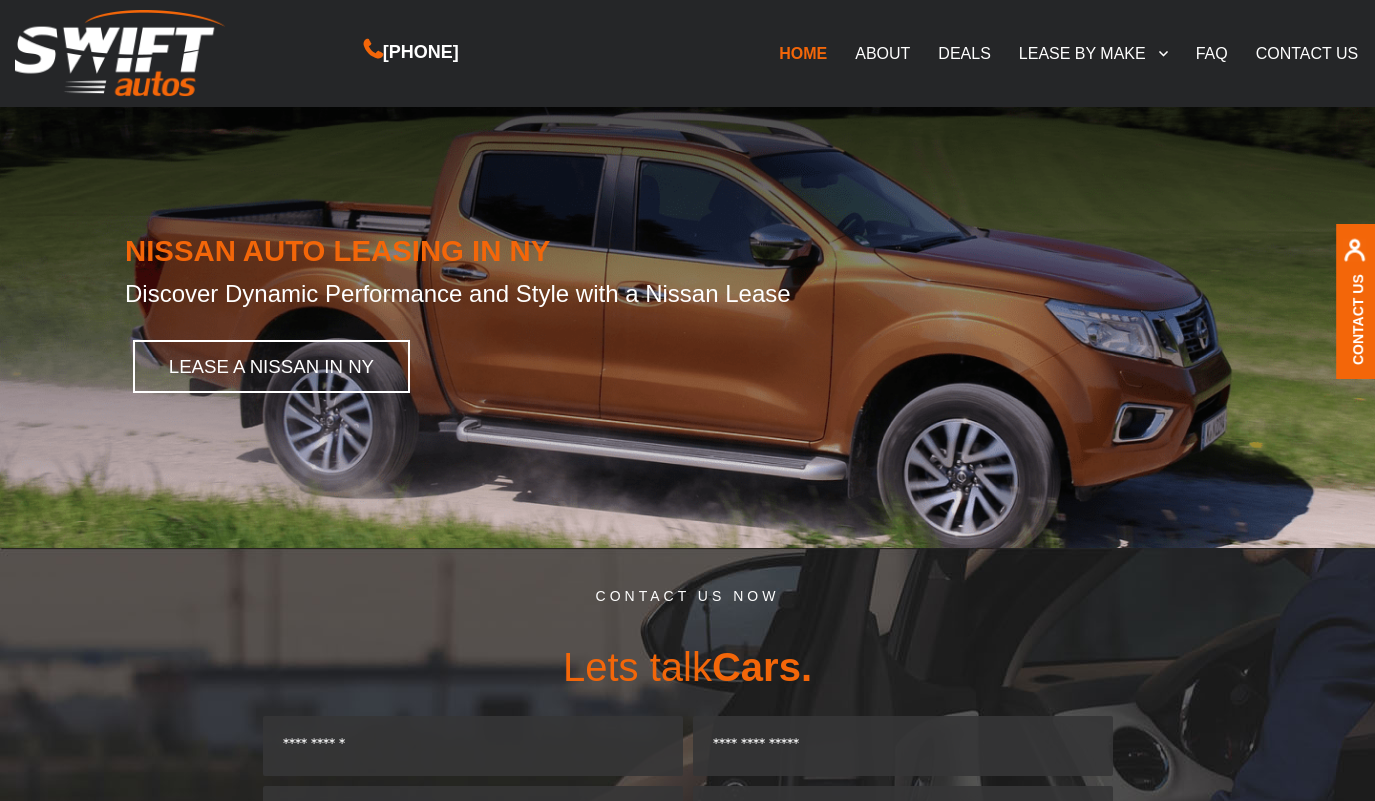 scroll, scrollTop: 0, scrollLeft: 0, axis: both 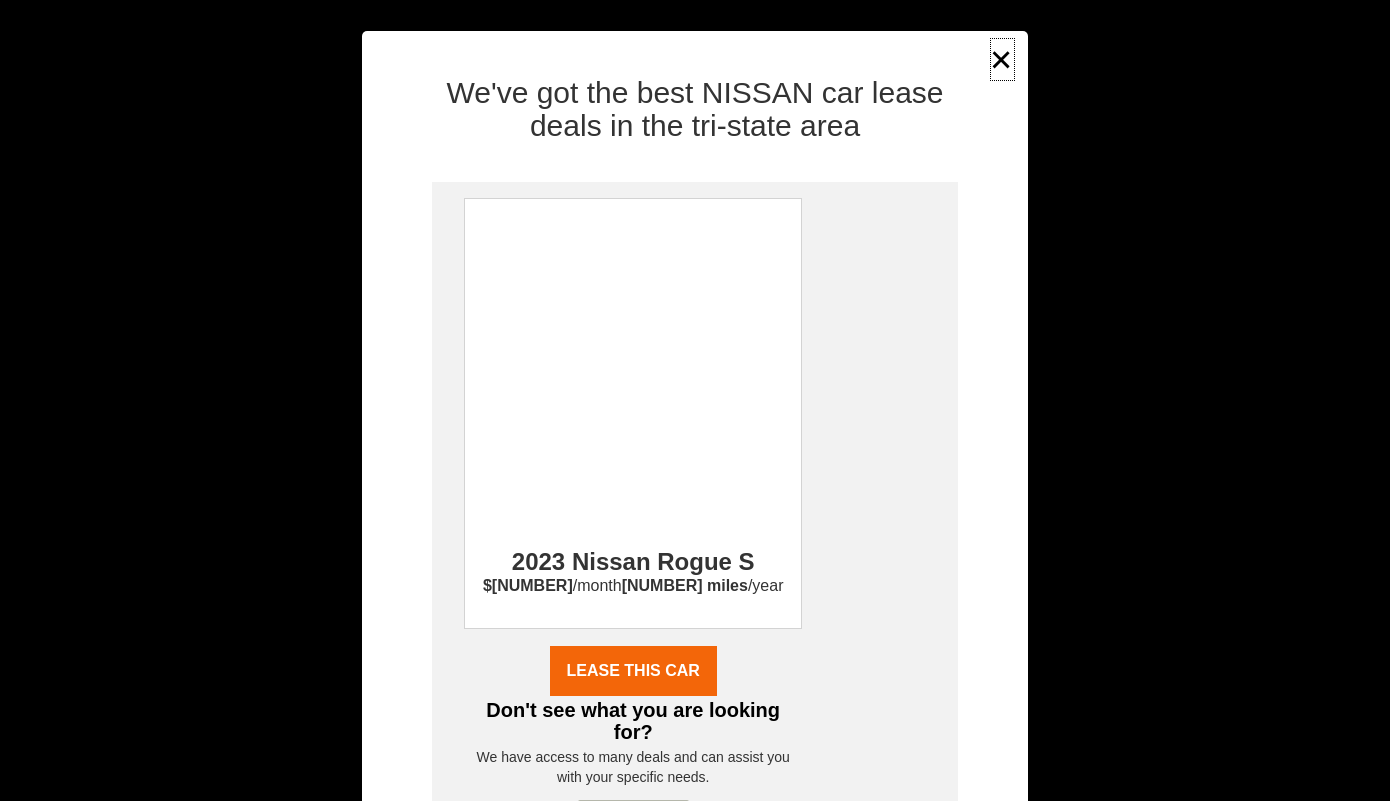 click on "×" at bounding box center [1002, 59] 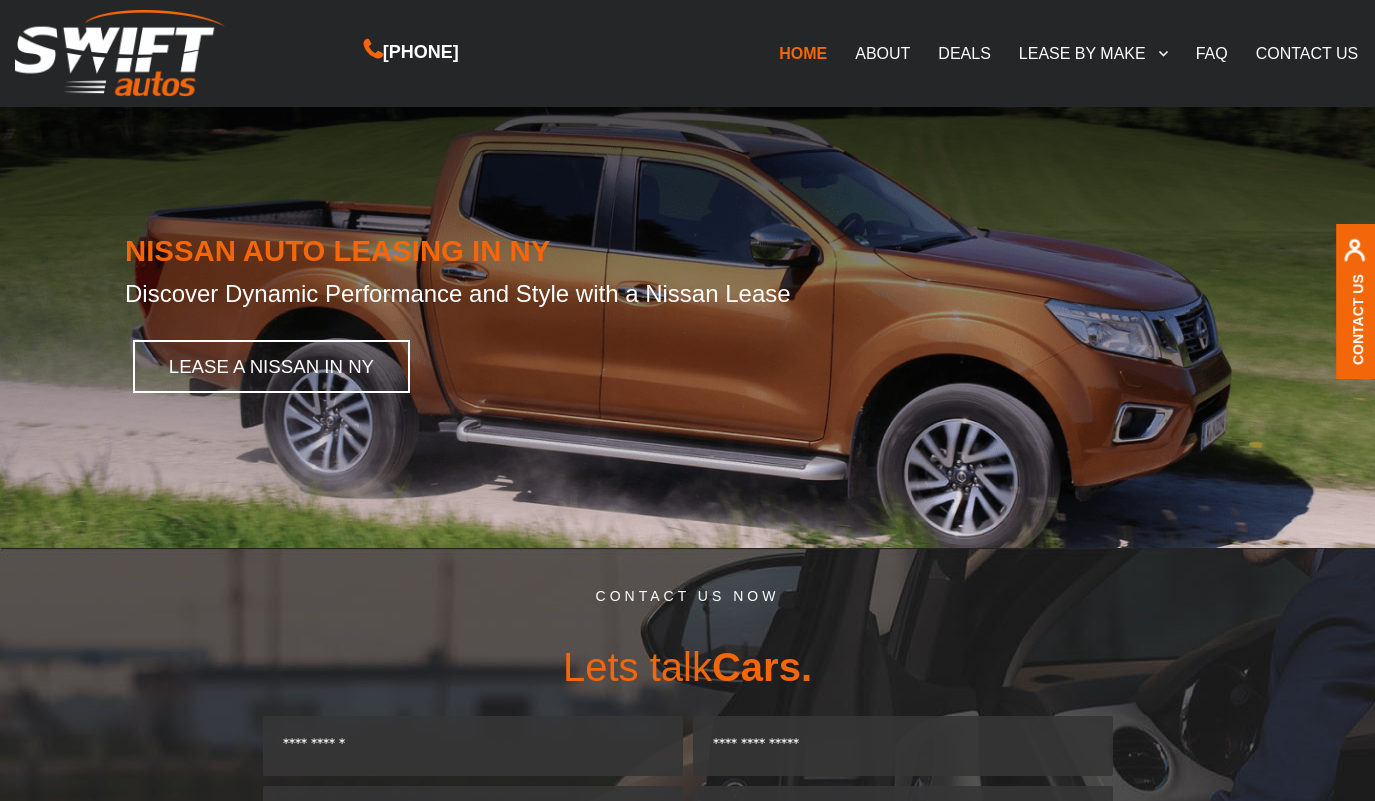 click on "DEALS" at bounding box center (964, 53) 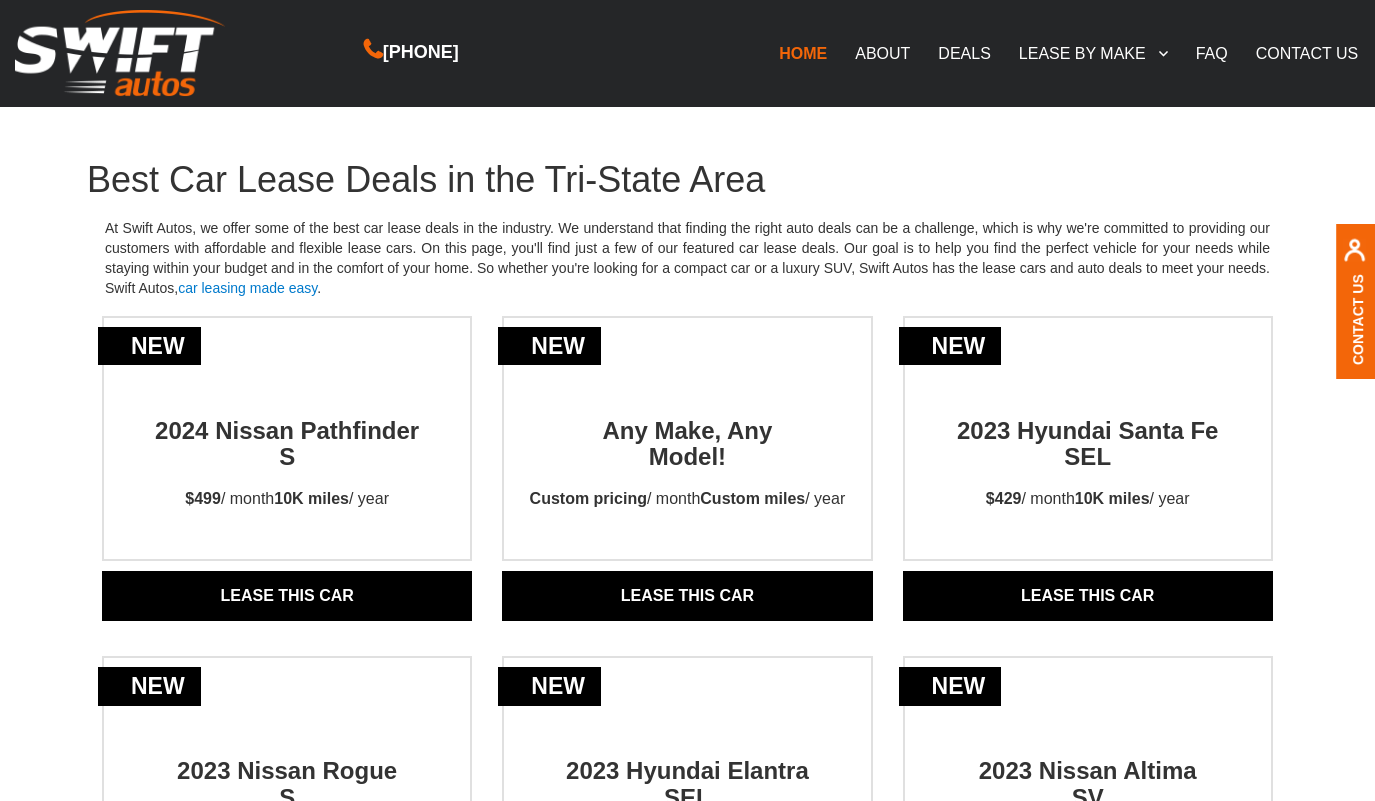 scroll, scrollTop: 0, scrollLeft: 0, axis: both 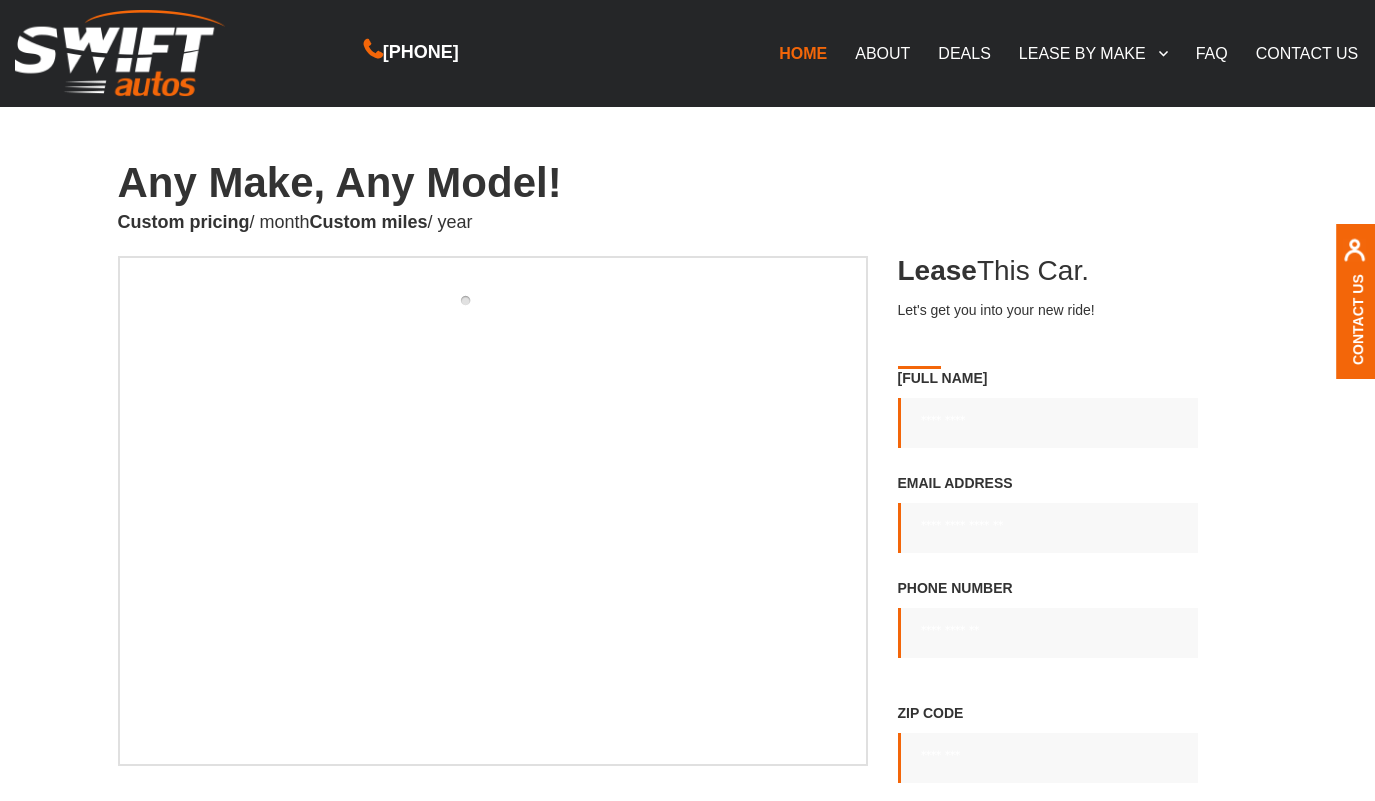 click on "FAQ" at bounding box center (1212, 53) 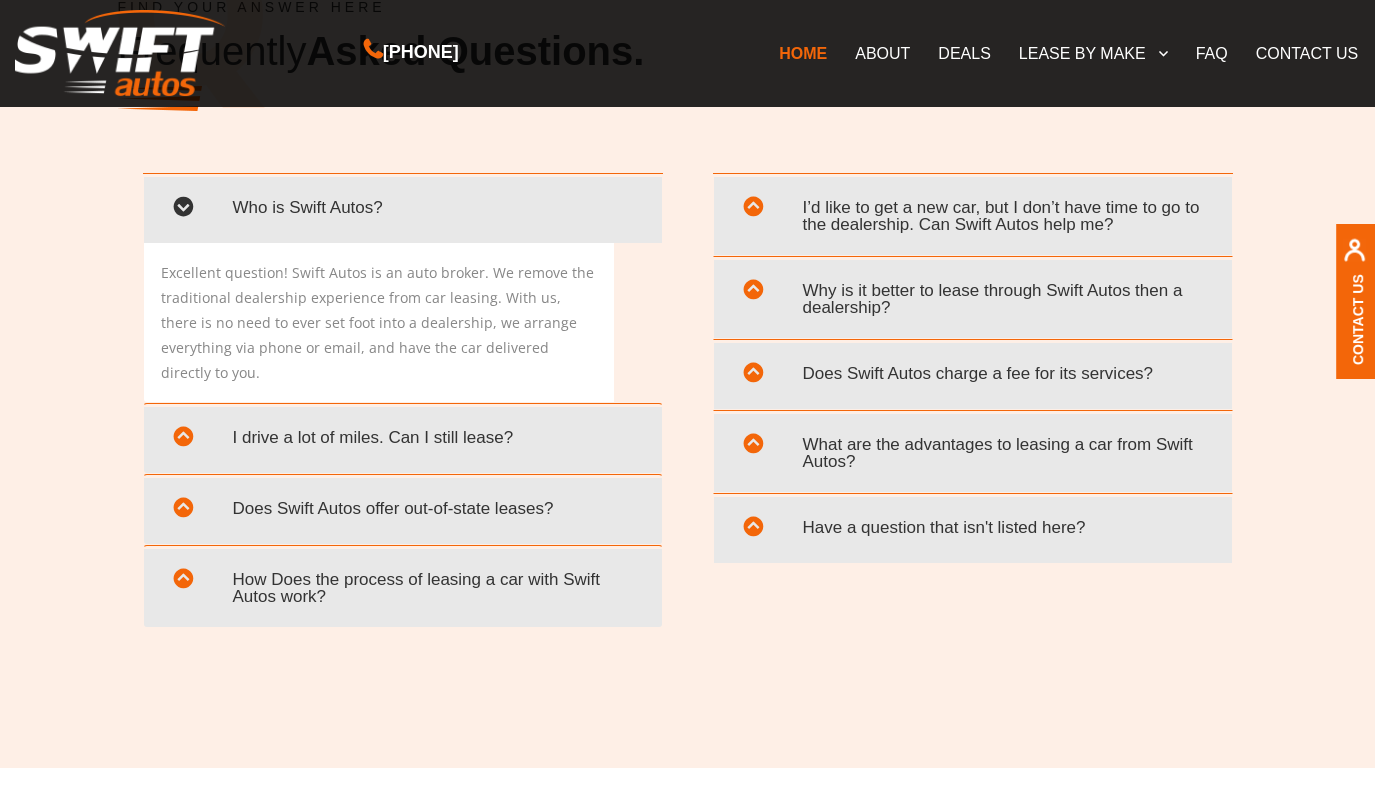 scroll, scrollTop: 3799, scrollLeft: 0, axis: vertical 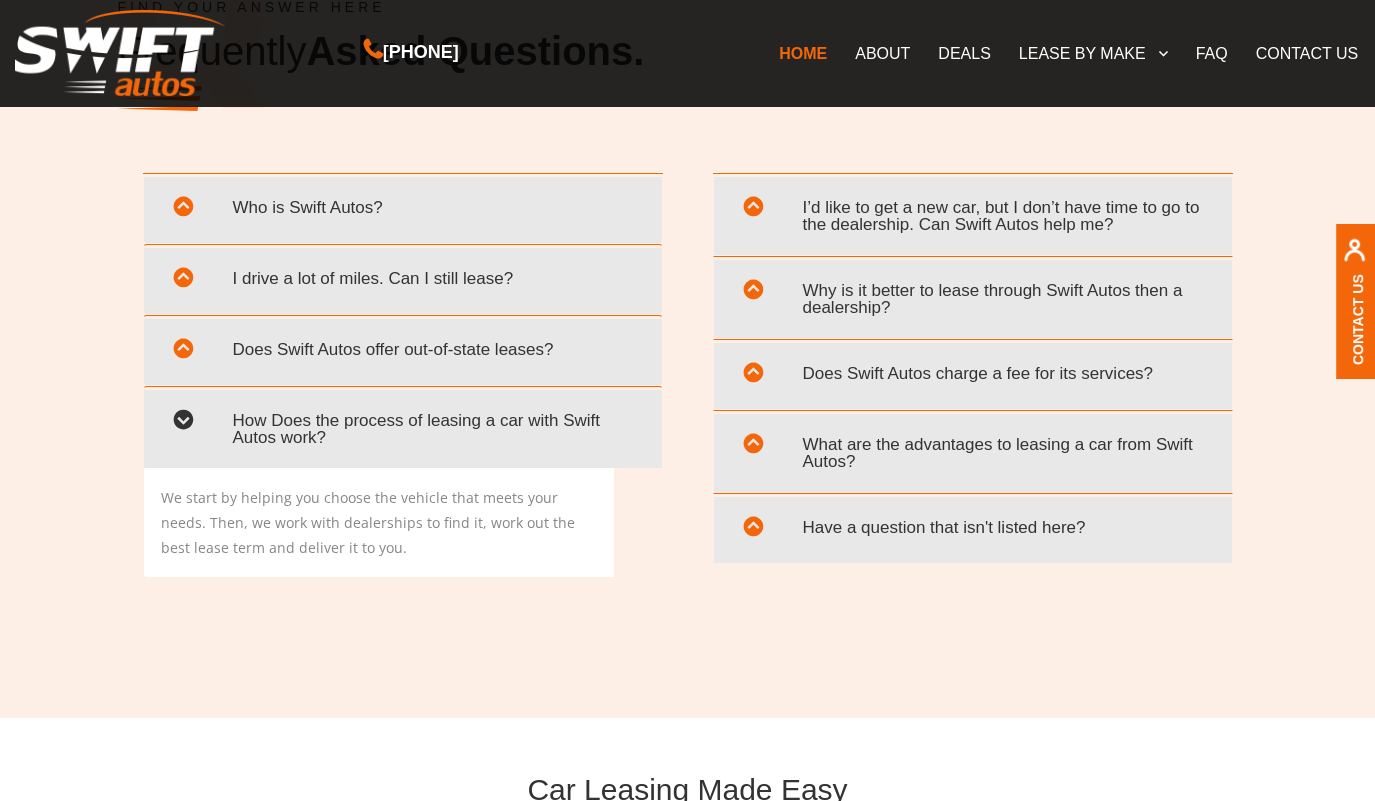click on "We start by helping you choose the vehicle that meets your needs. Then, we work with dealerships to find it, work out the best lease term and deliver it to you." at bounding box center (379, 522) 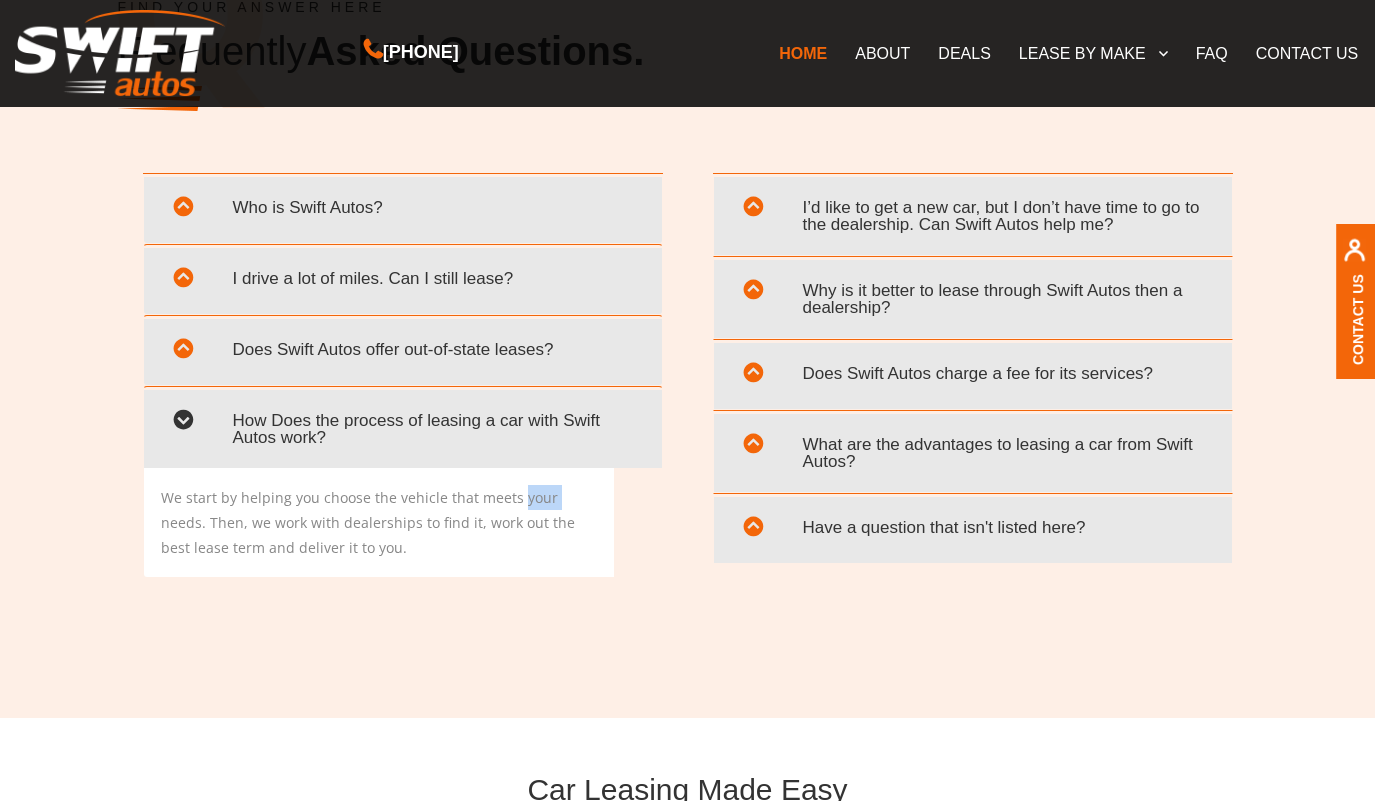 click on "We start by helping you choose the vehicle that meets your needs. Then, we work with dealerships to find it, work out the best lease term and deliver it to you." at bounding box center (379, 522) 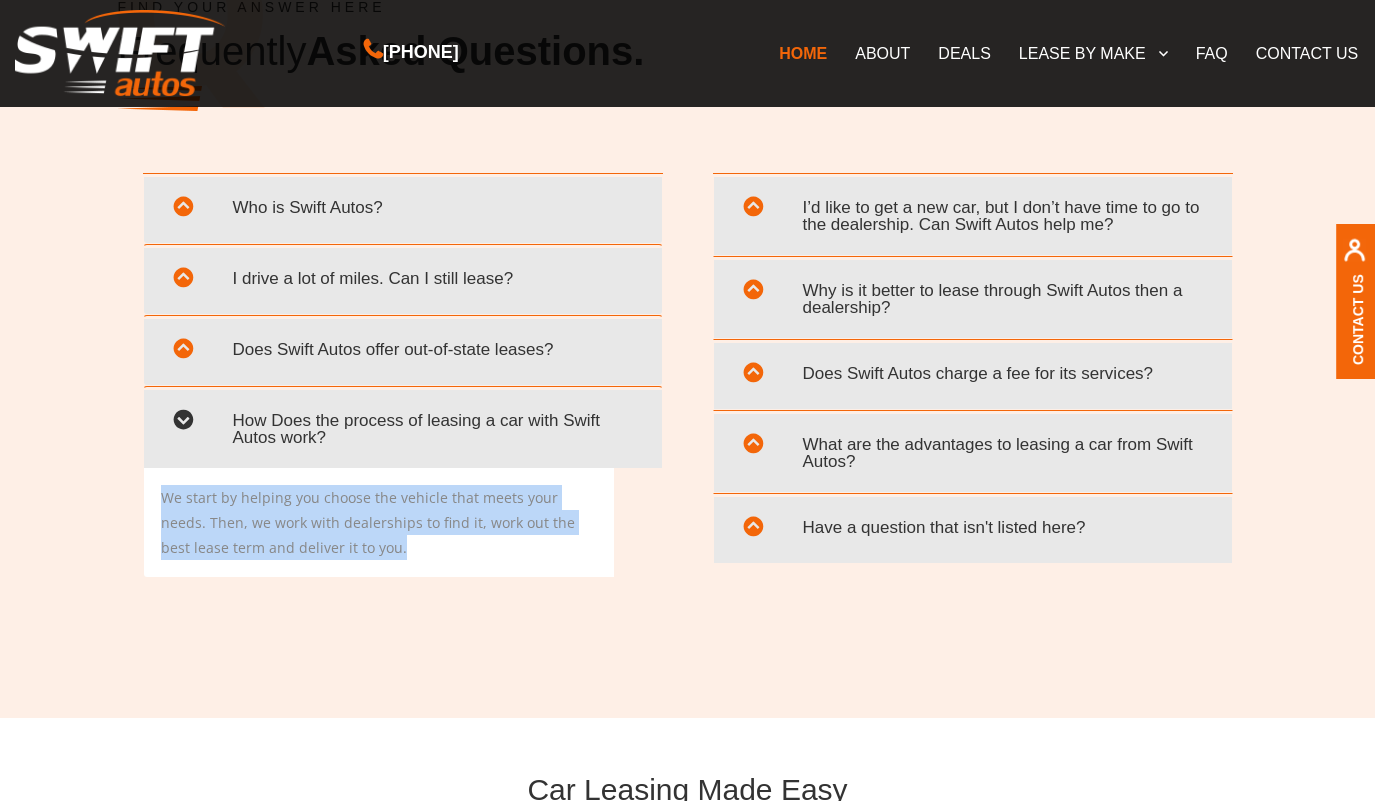click on "We start by helping you choose the vehicle that meets your needs. Then, we work with dealerships to find it, work out the best lease term and deliver it to you." at bounding box center [379, 522] 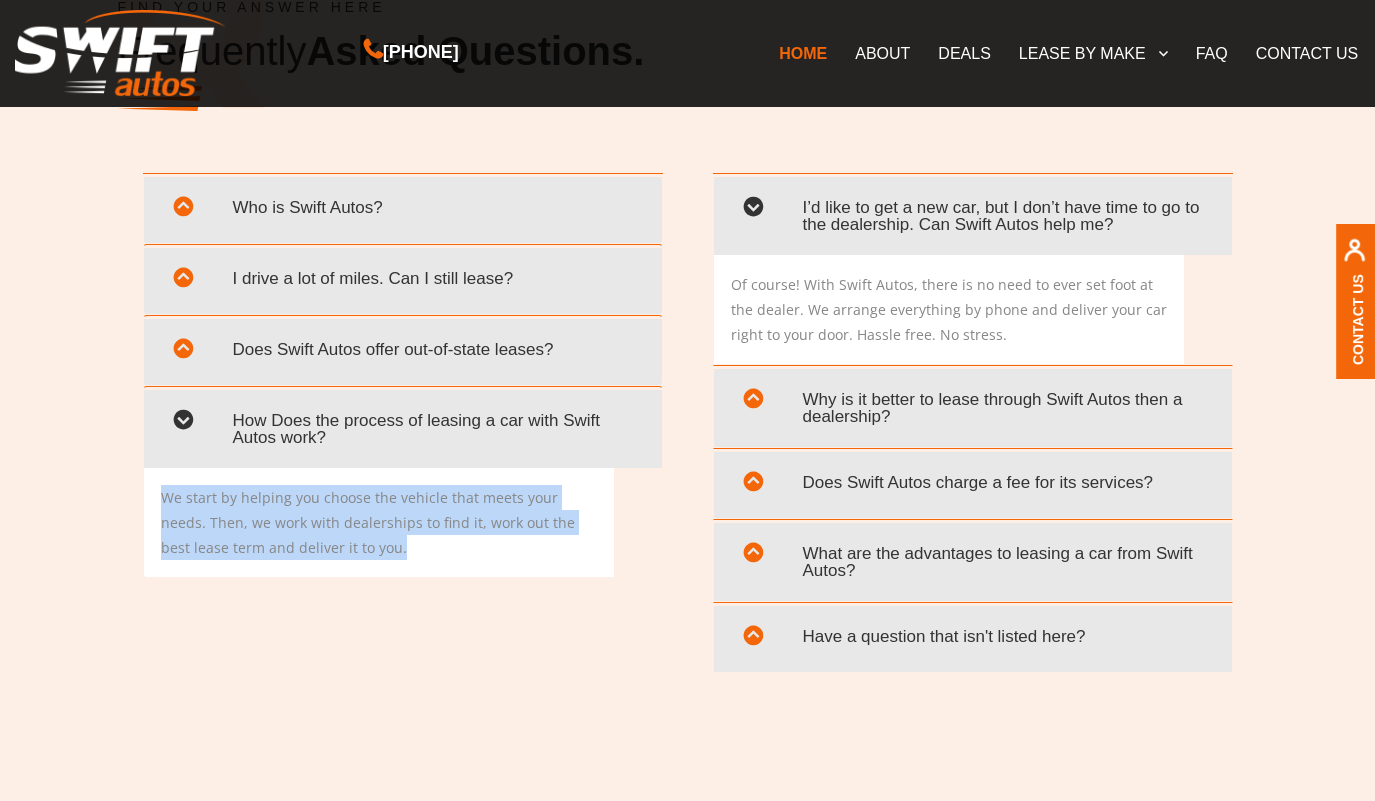 click on "Does Swift Autos charge a fee for its services?" at bounding box center (973, 482) 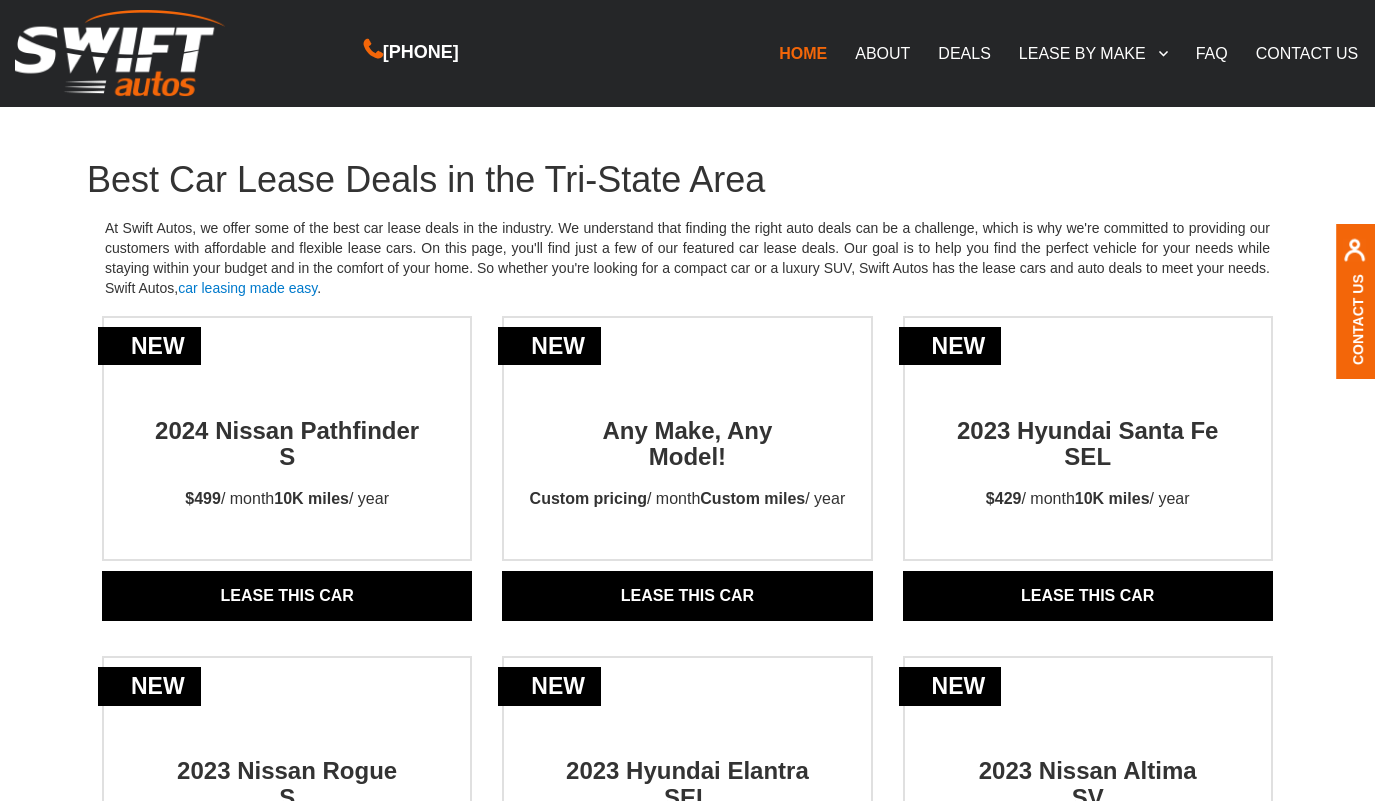scroll, scrollTop: 0, scrollLeft: 0, axis: both 